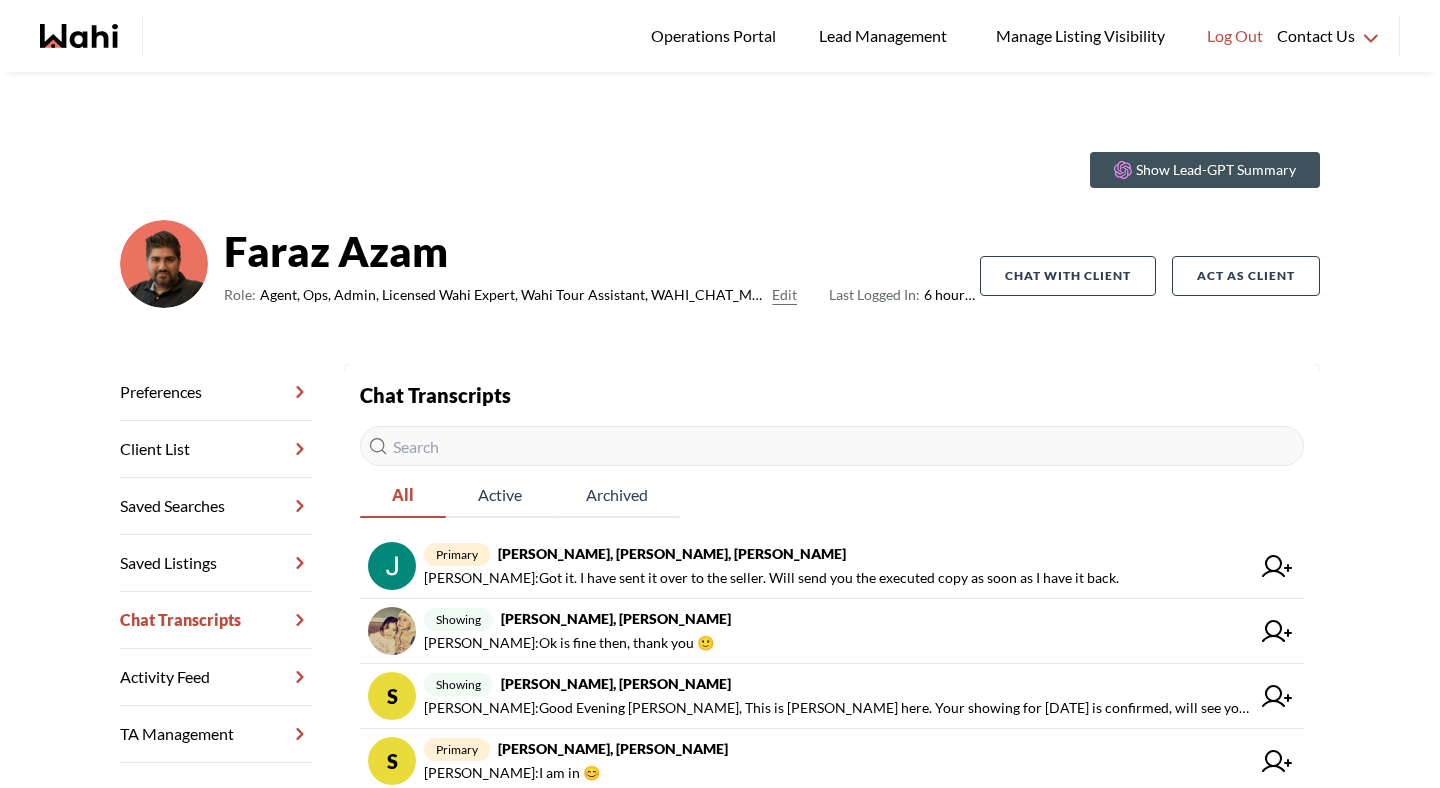 scroll, scrollTop: 0, scrollLeft: 0, axis: both 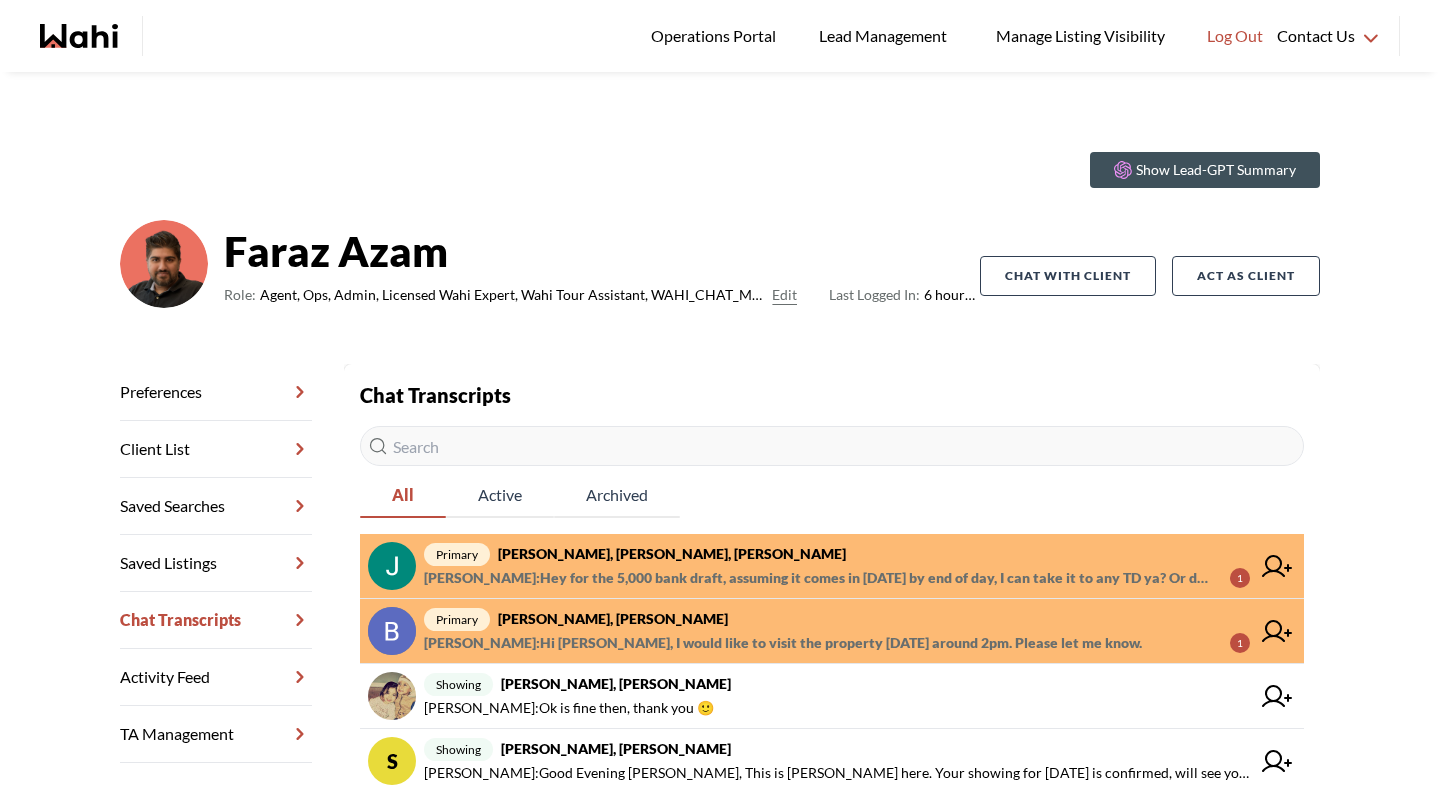 click on "BANASREE BHATTACHARYA :  Hi Faraz, I would like to visit the property on Sunday around 2pm. Please let me know." at bounding box center (783, 643) 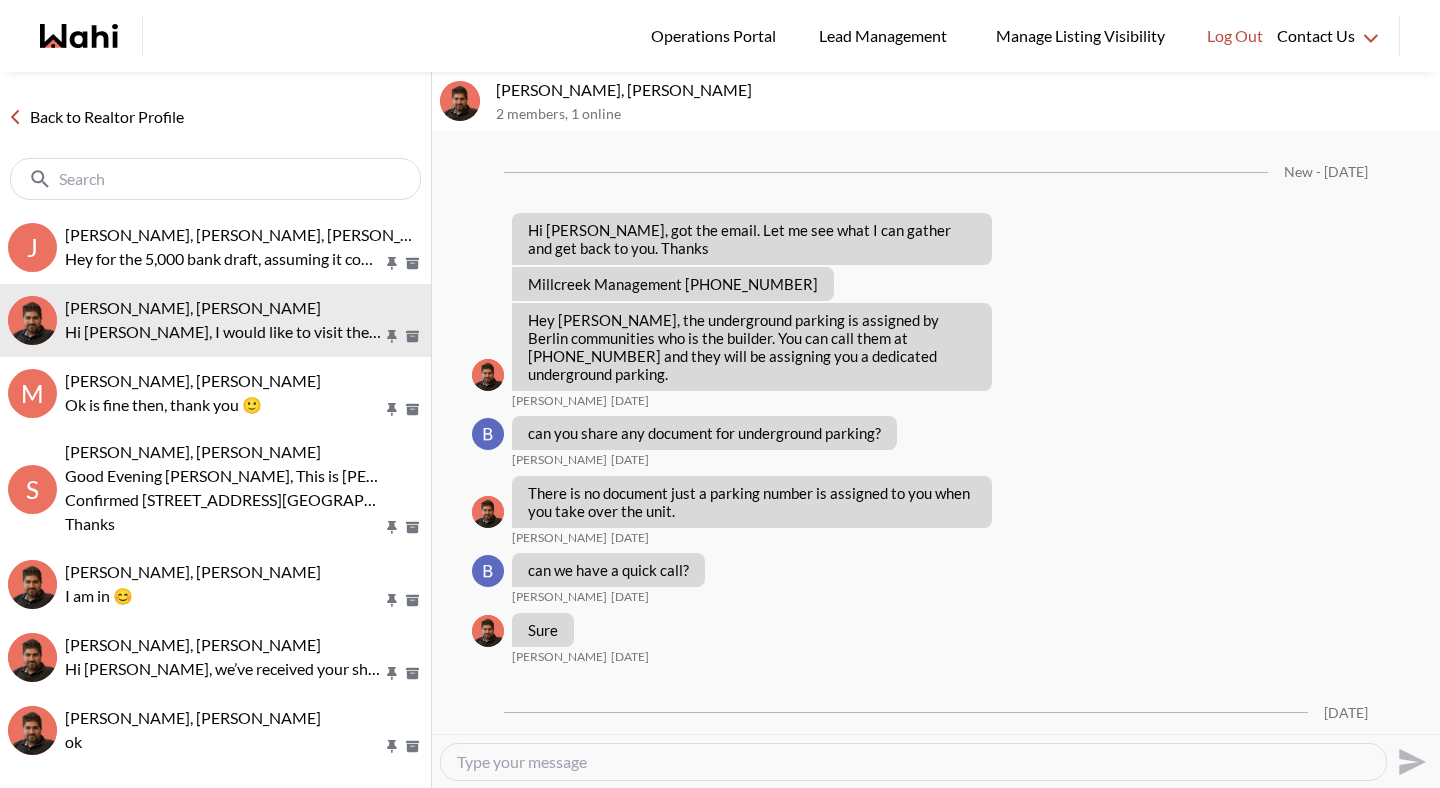 scroll, scrollTop: 2503, scrollLeft: 0, axis: vertical 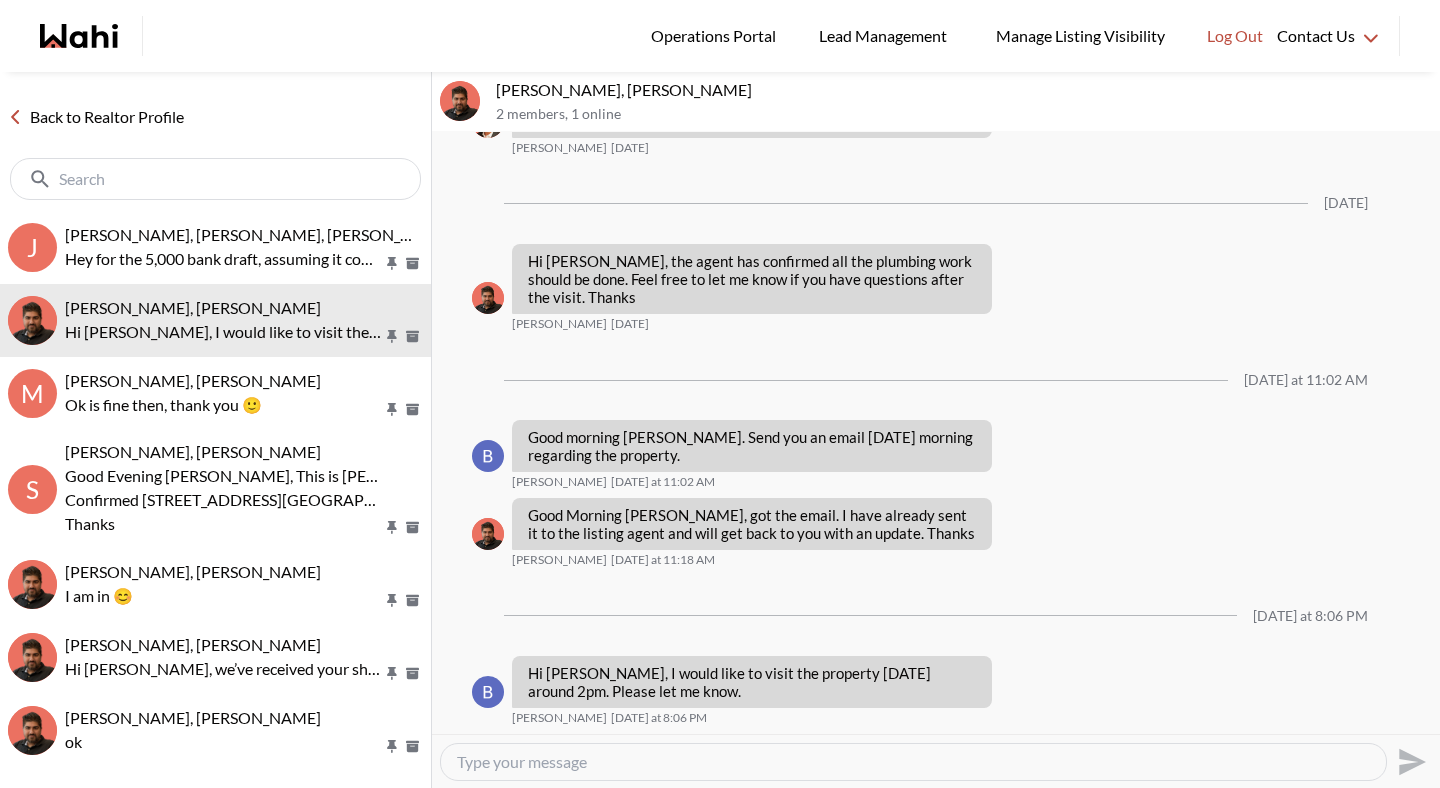 click at bounding box center [913, 762] 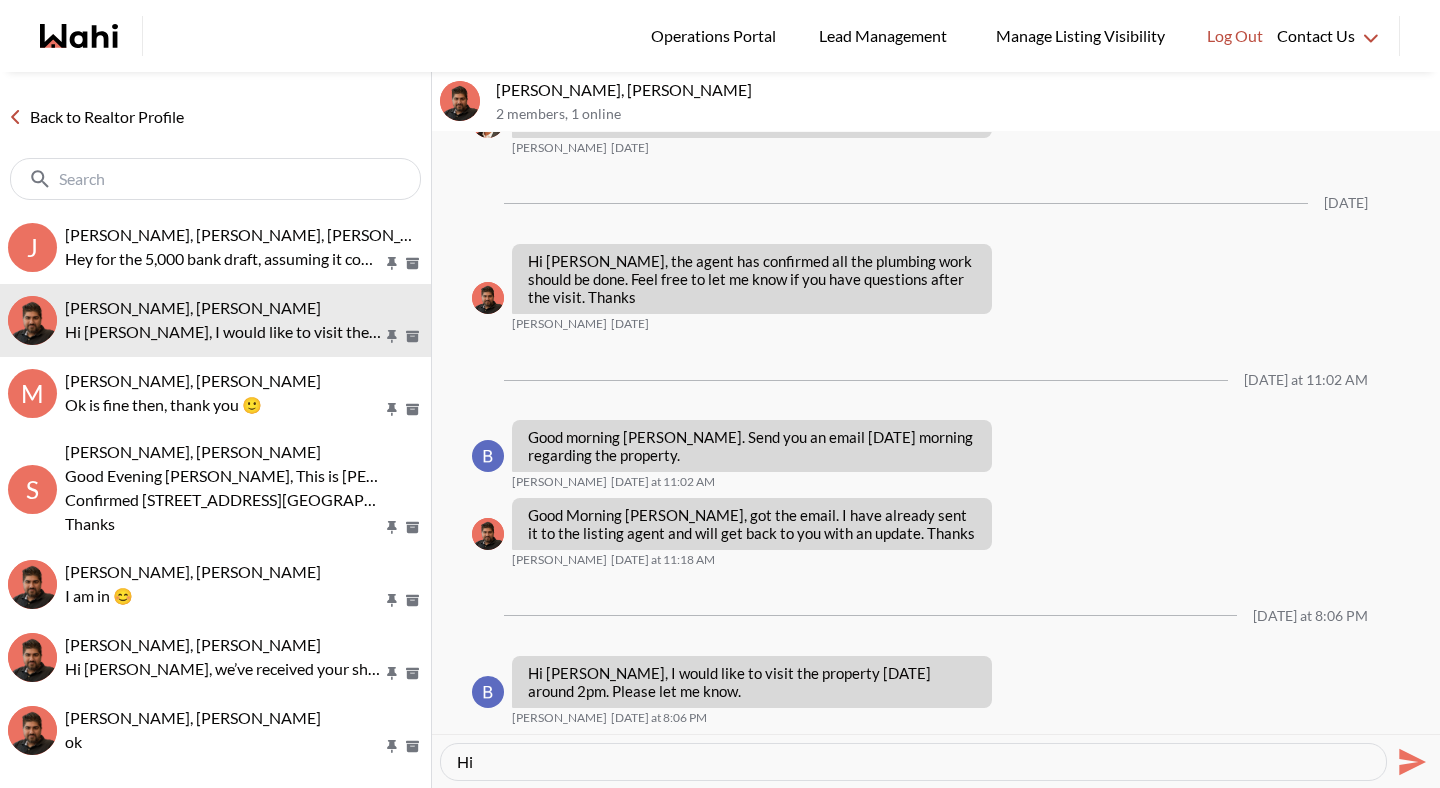 type on "H" 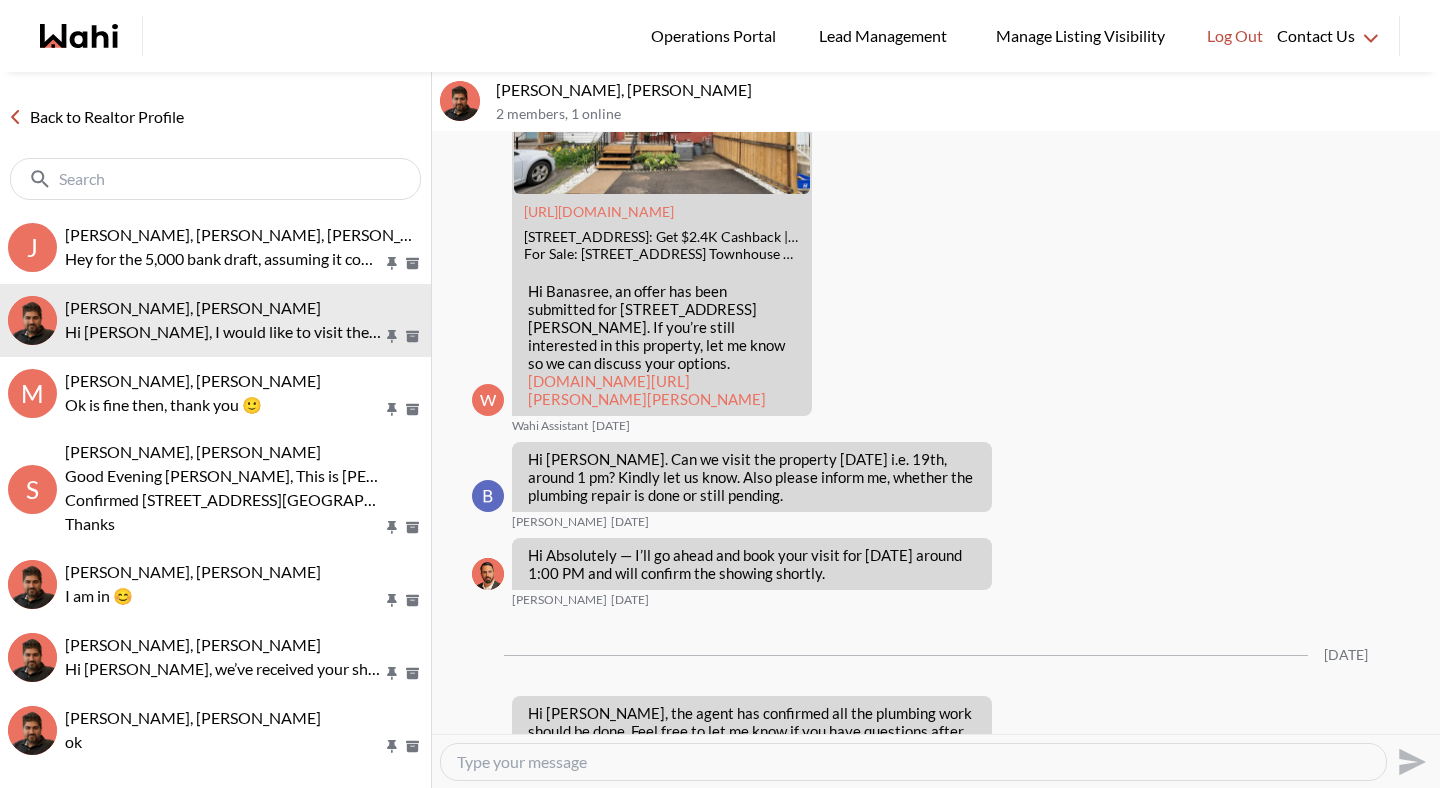 scroll, scrollTop: 2503, scrollLeft: 0, axis: vertical 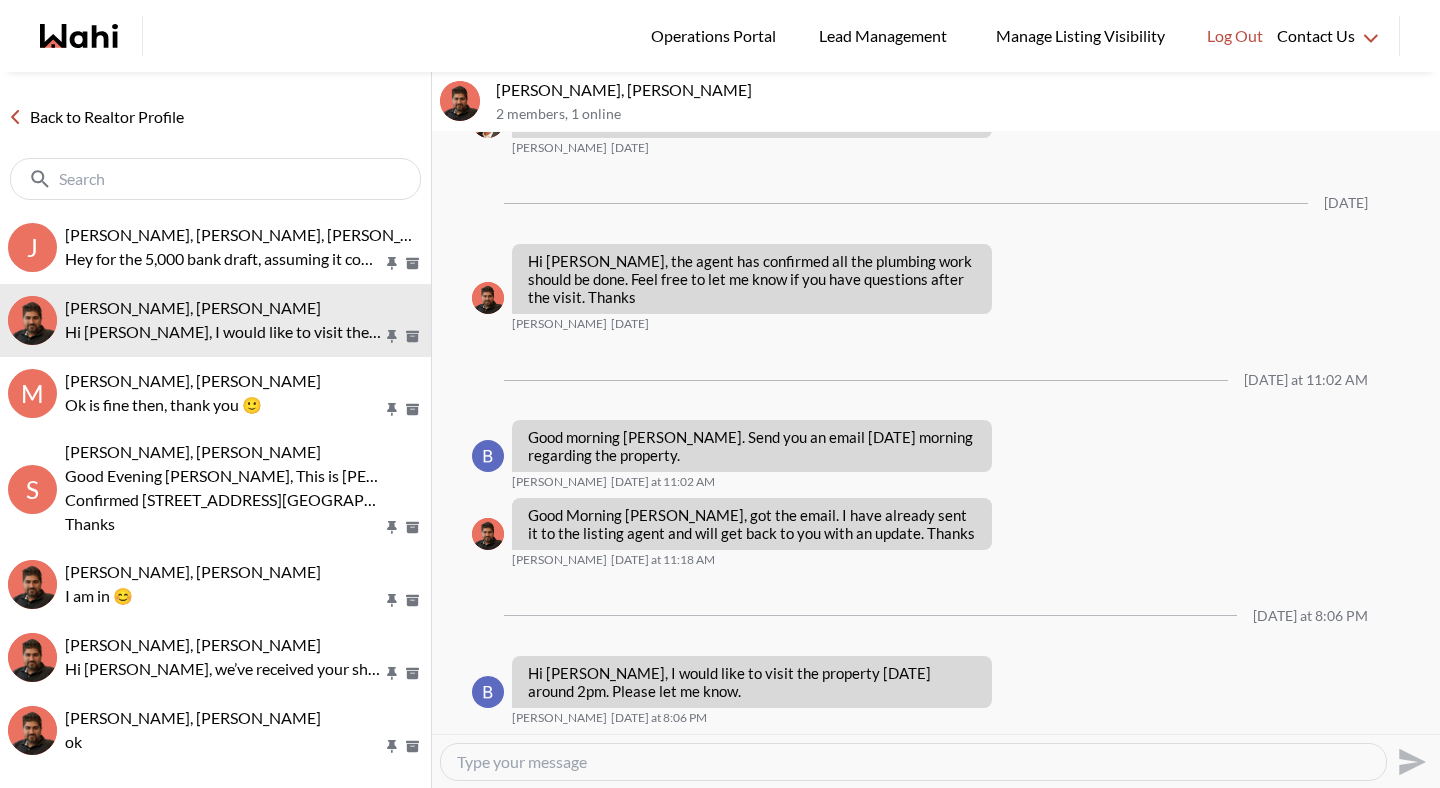 click at bounding box center (913, 762) 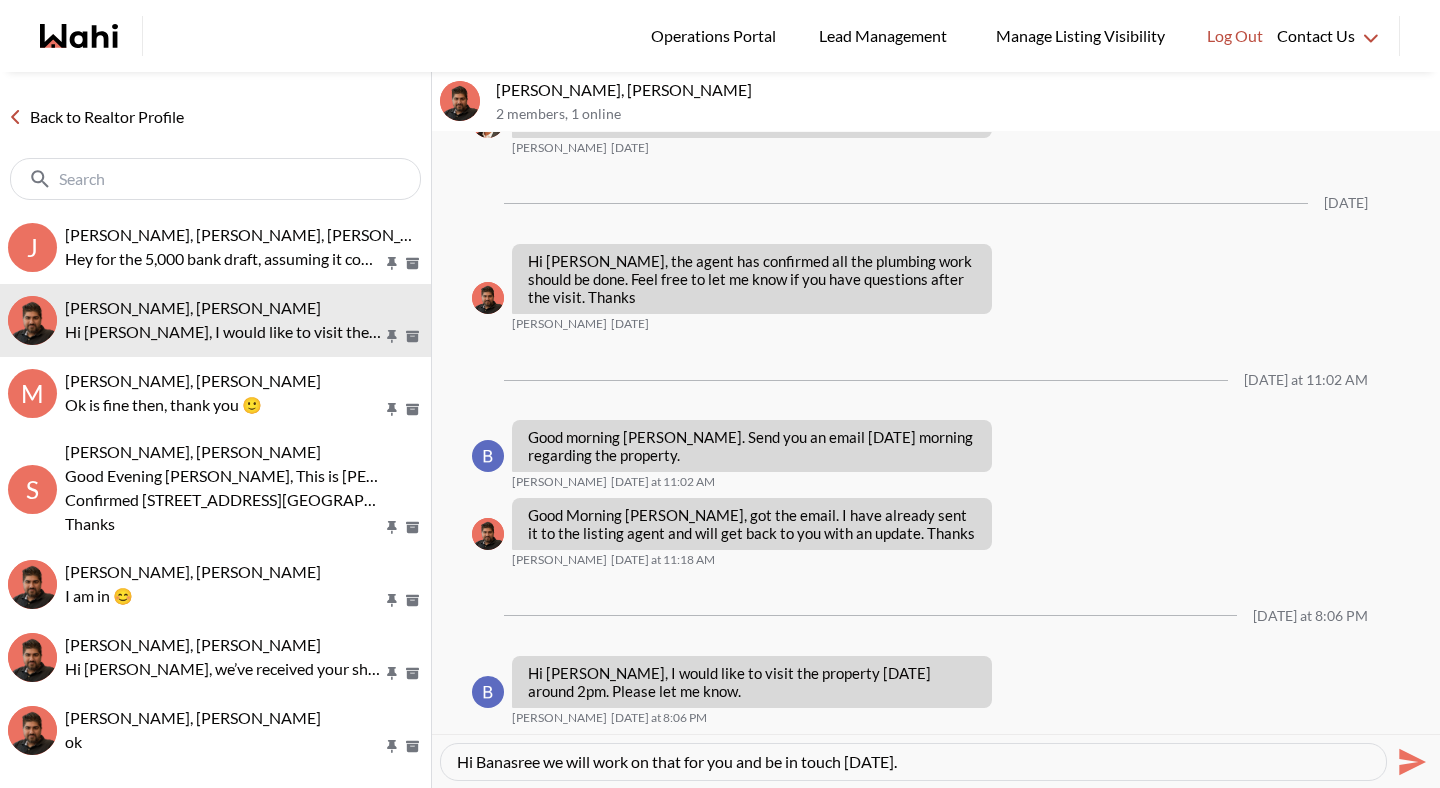 type on "Hi Banasree we will work on that for you and be in touch tomorrow." 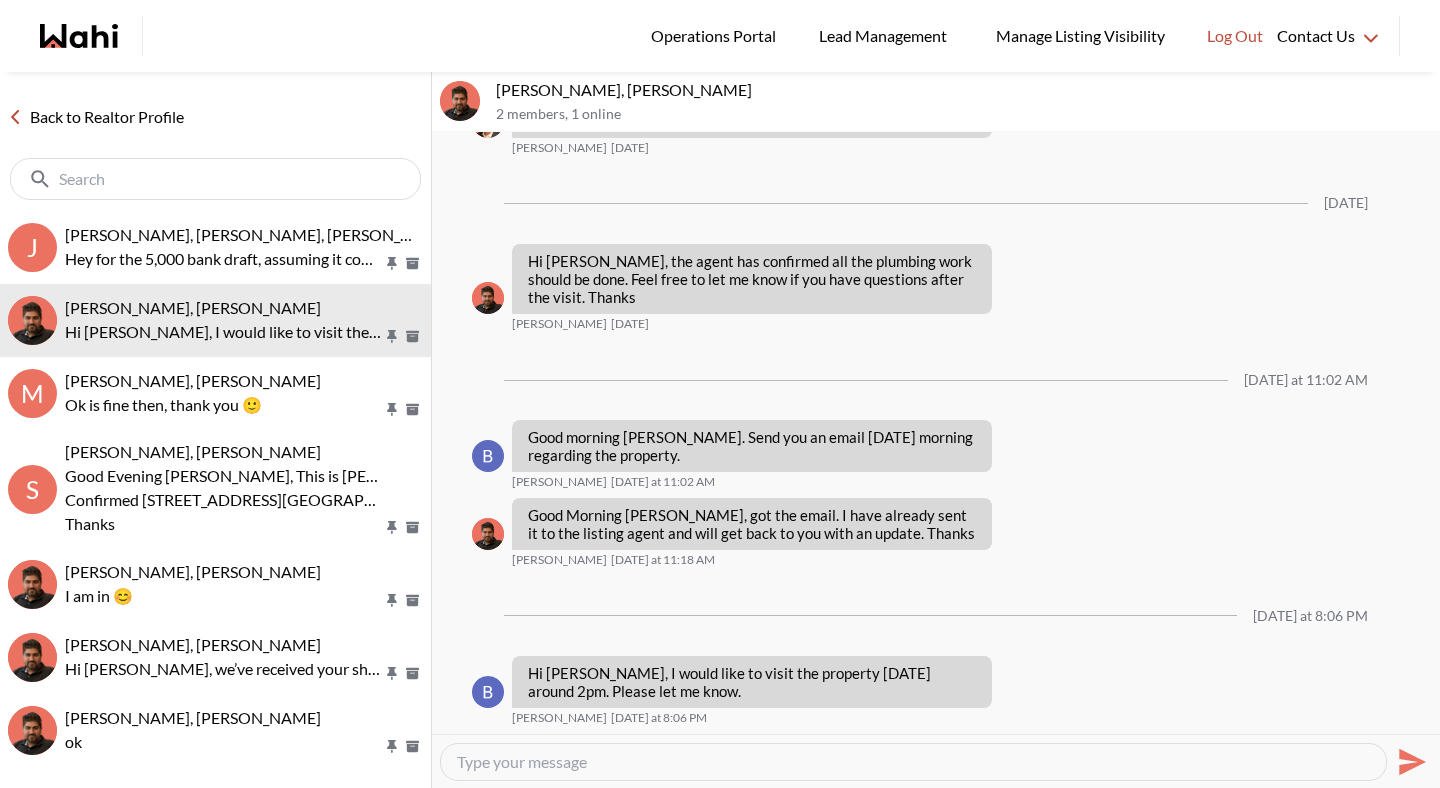 scroll, scrollTop: 2563, scrollLeft: 0, axis: vertical 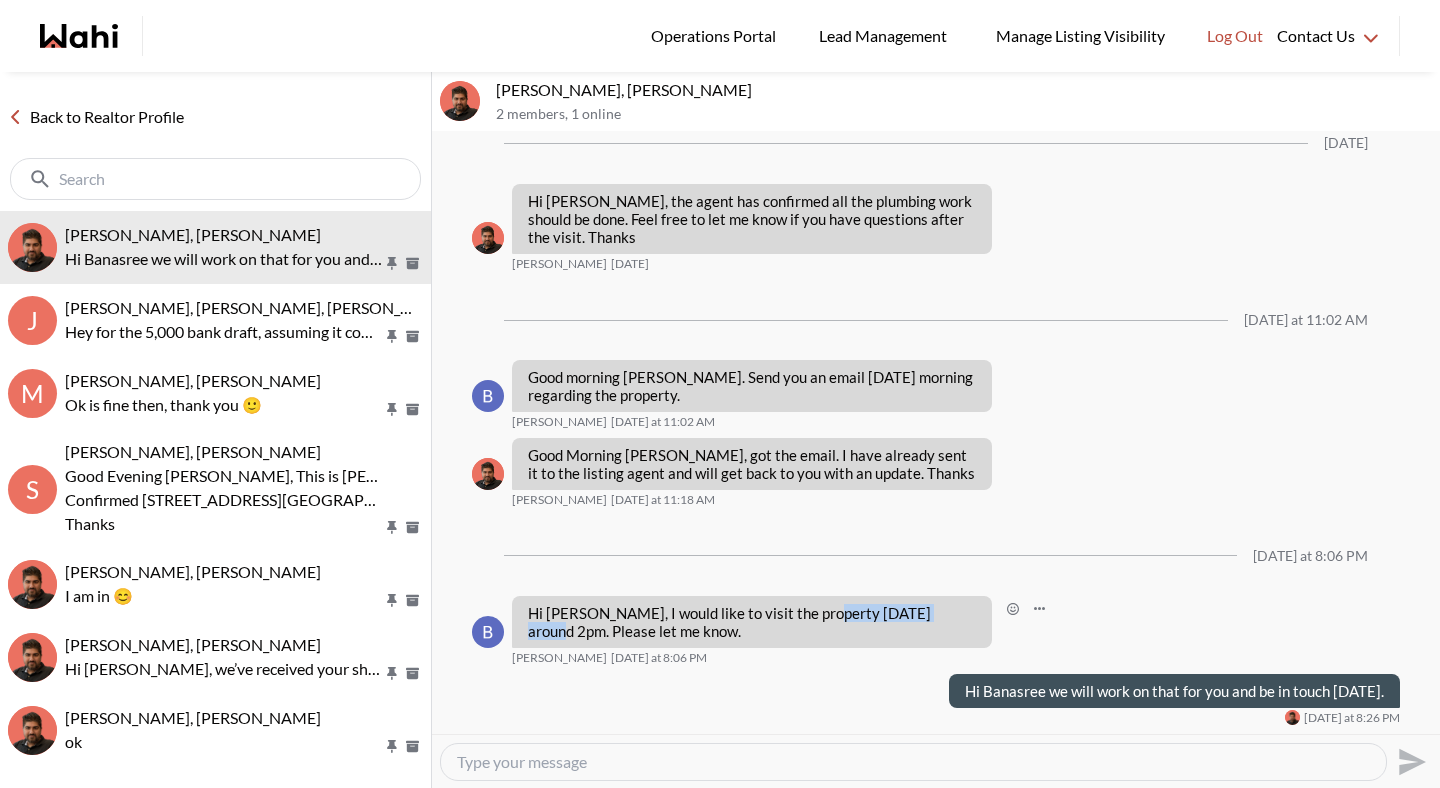 drag, startPoint x: 815, startPoint y: 614, endPoint x: 945, endPoint y: 612, distance: 130.01538 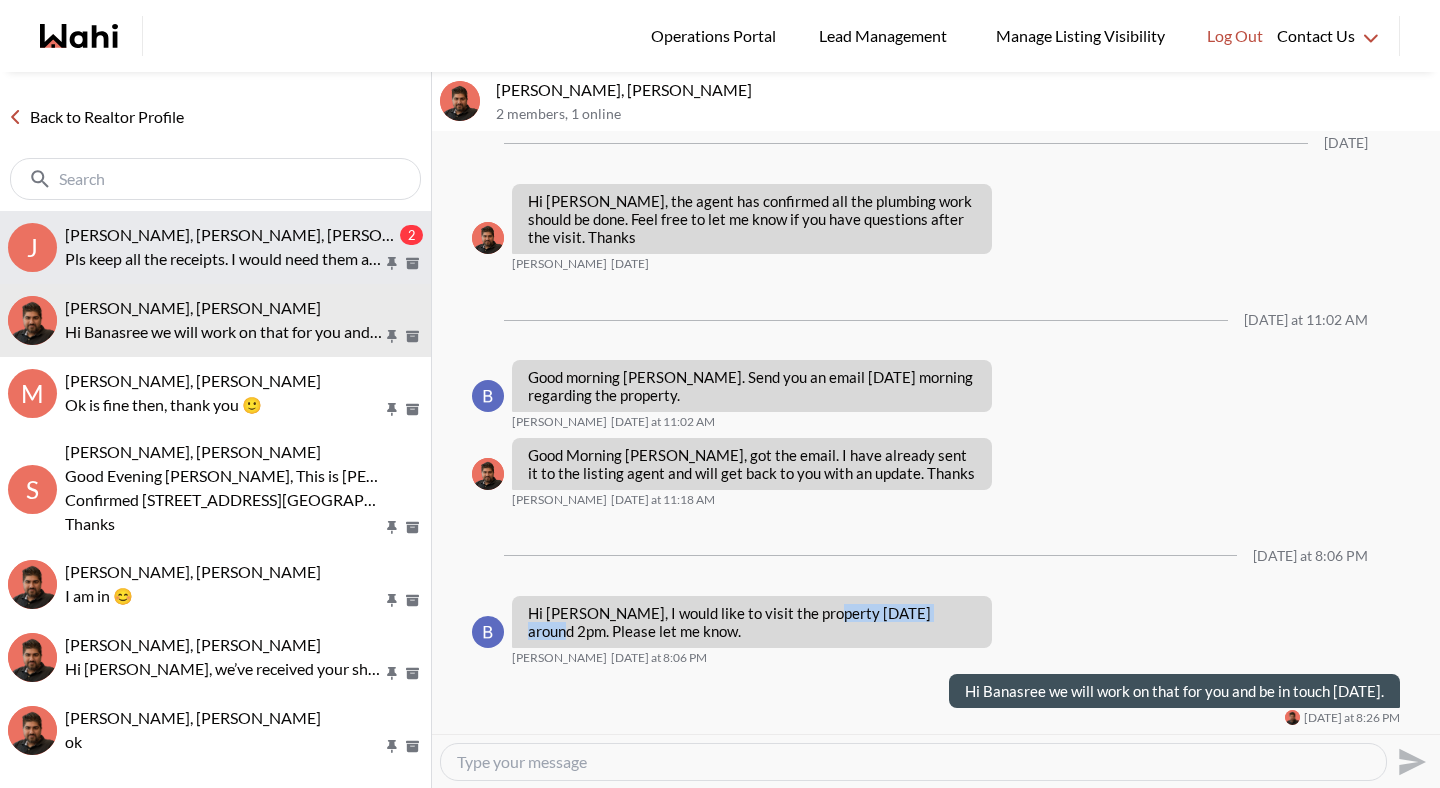 click on "Jack Burke, Leyla Smith, Faraz, Barbara" at bounding box center (230, 235) 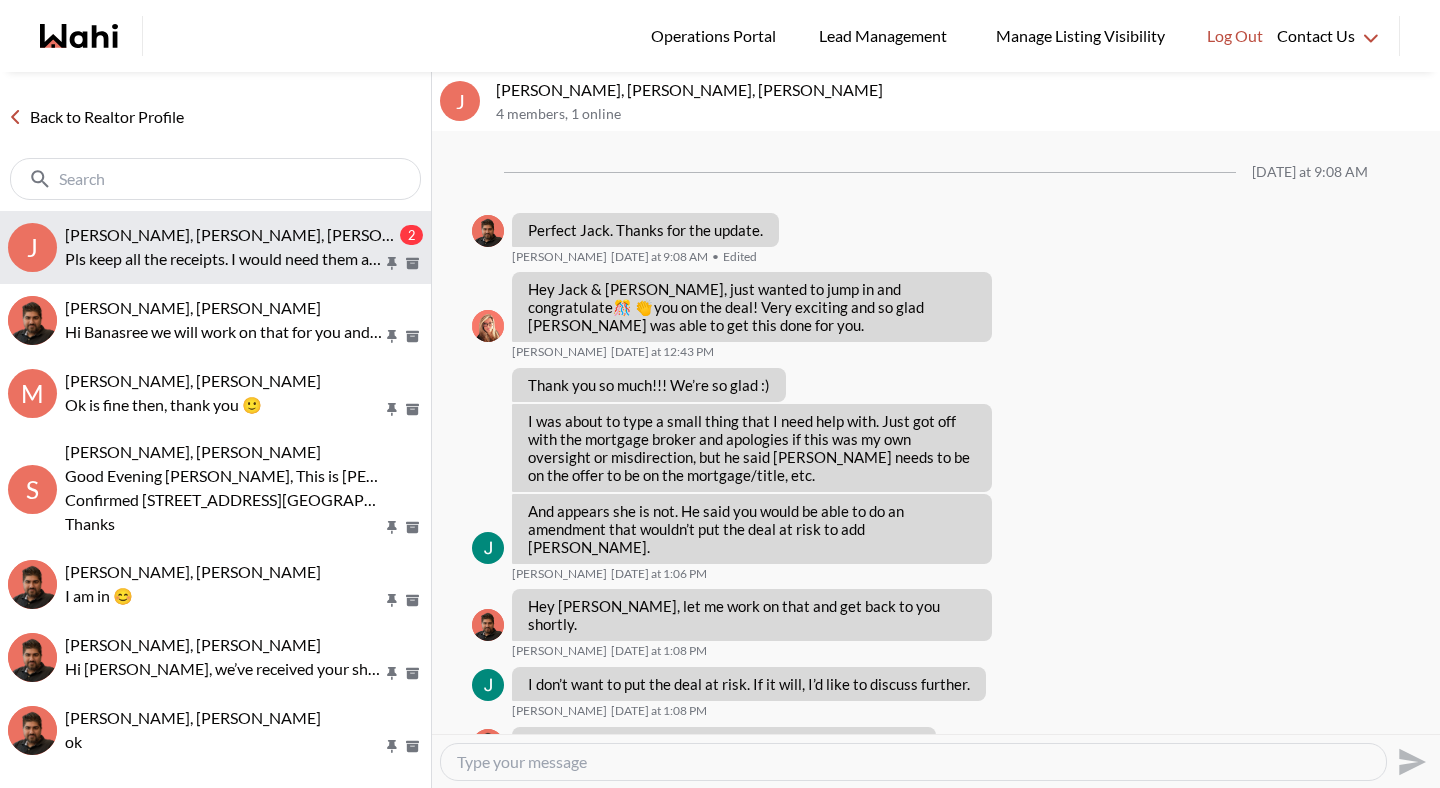 scroll, scrollTop: 1743, scrollLeft: 0, axis: vertical 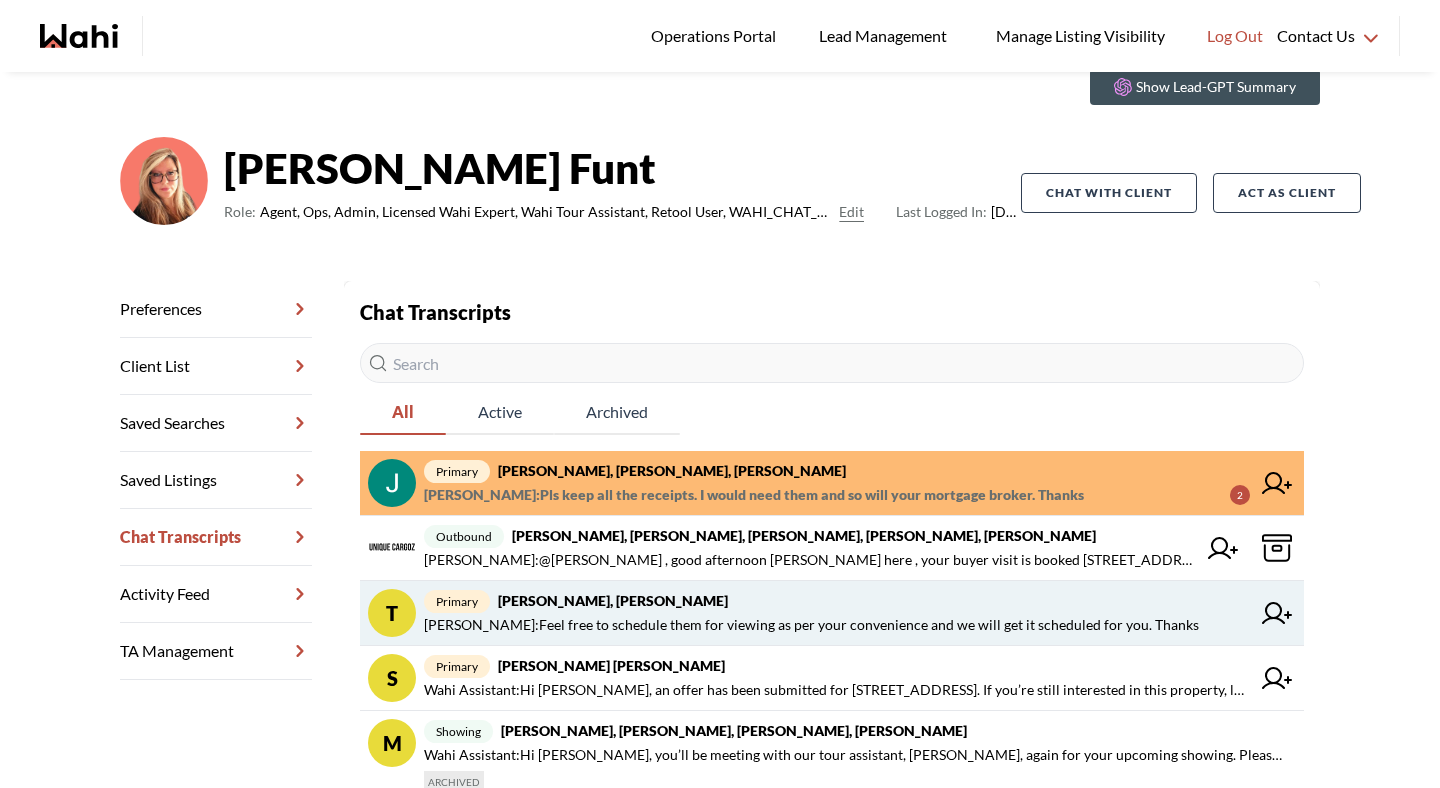 click on "Faraz Azam :  Feel free to schedule them for viewing as per your convenience and we will get it scheduled for you. Thanks" at bounding box center [811, 625] 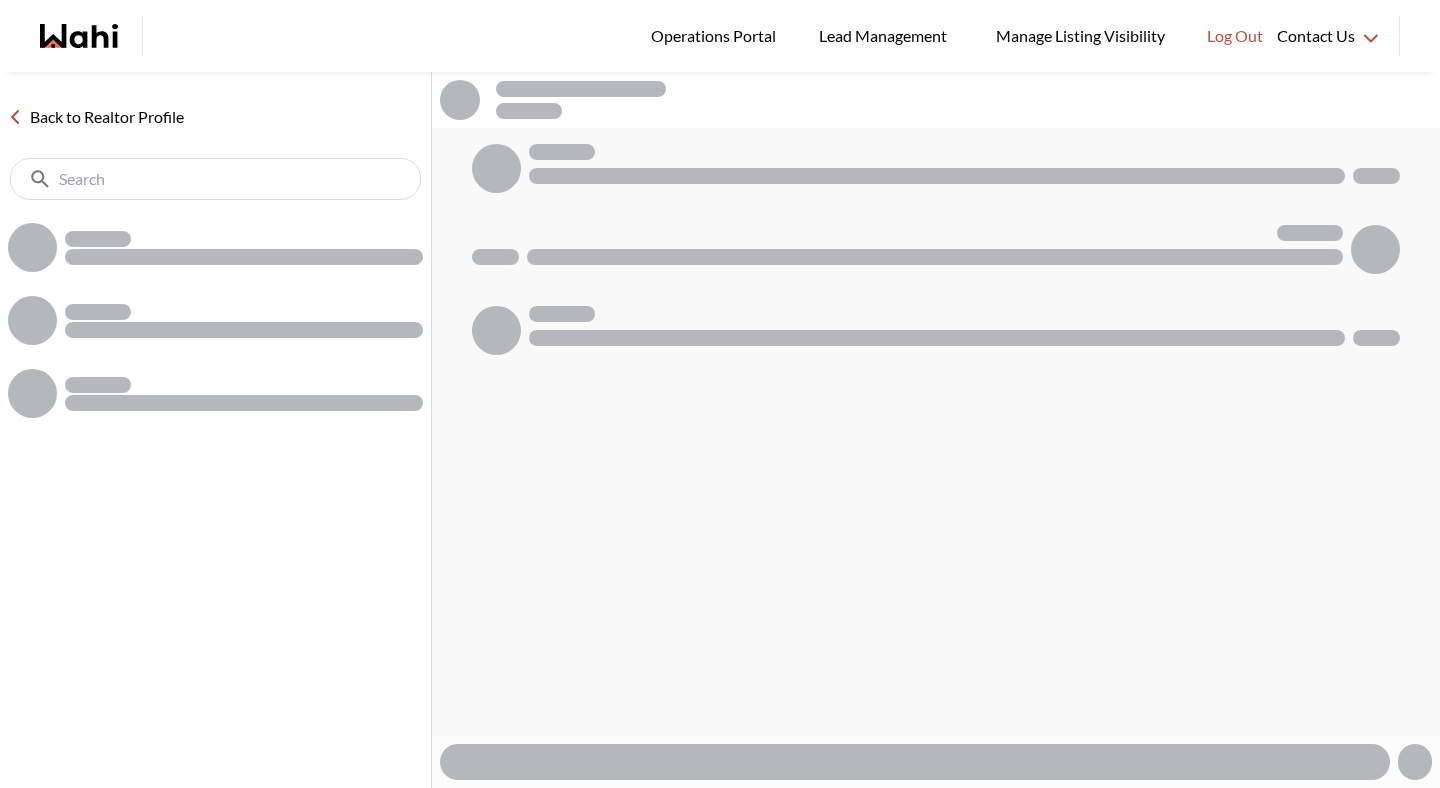 scroll, scrollTop: 0, scrollLeft: 0, axis: both 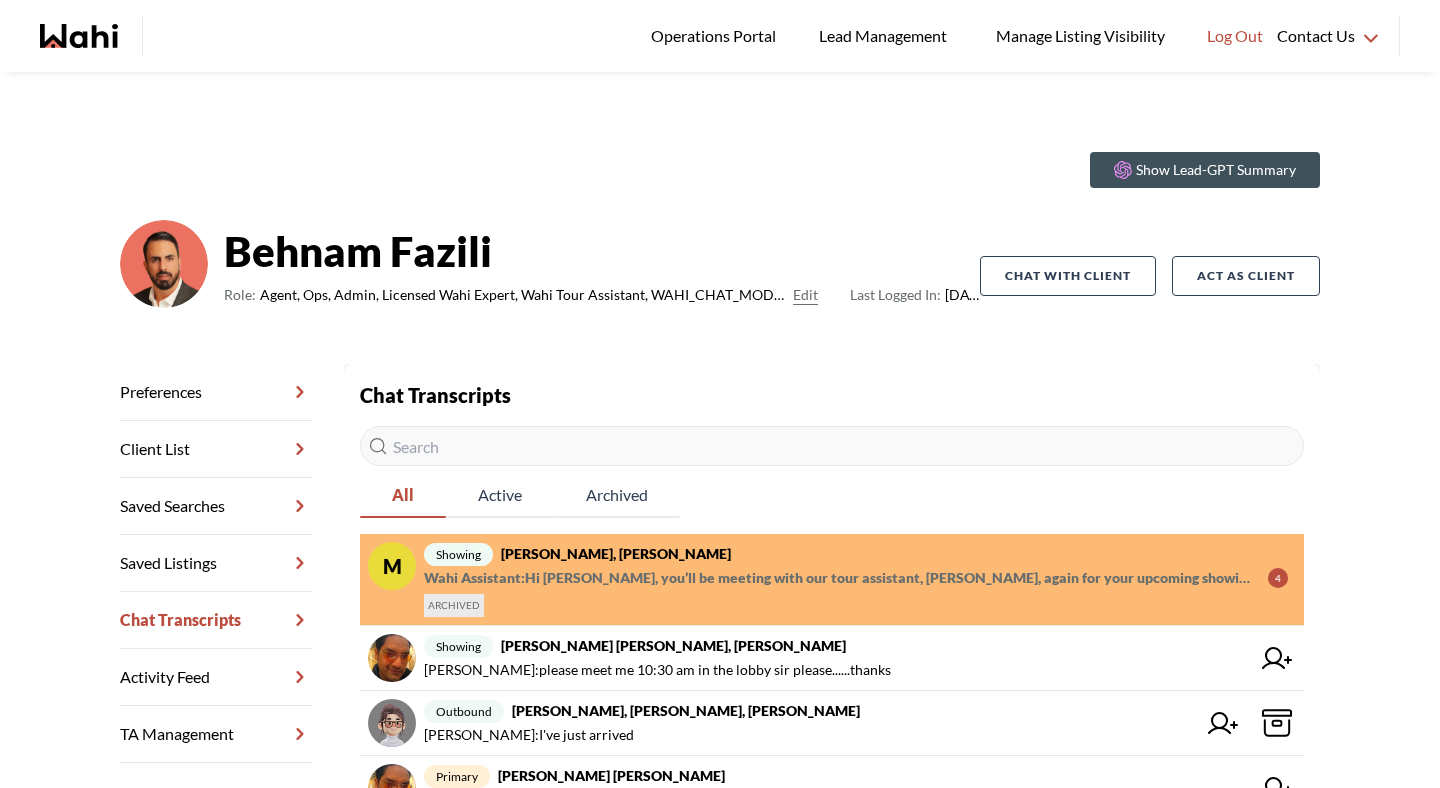 click on "[PERSON_NAME], [PERSON_NAME]" at bounding box center (616, 553) 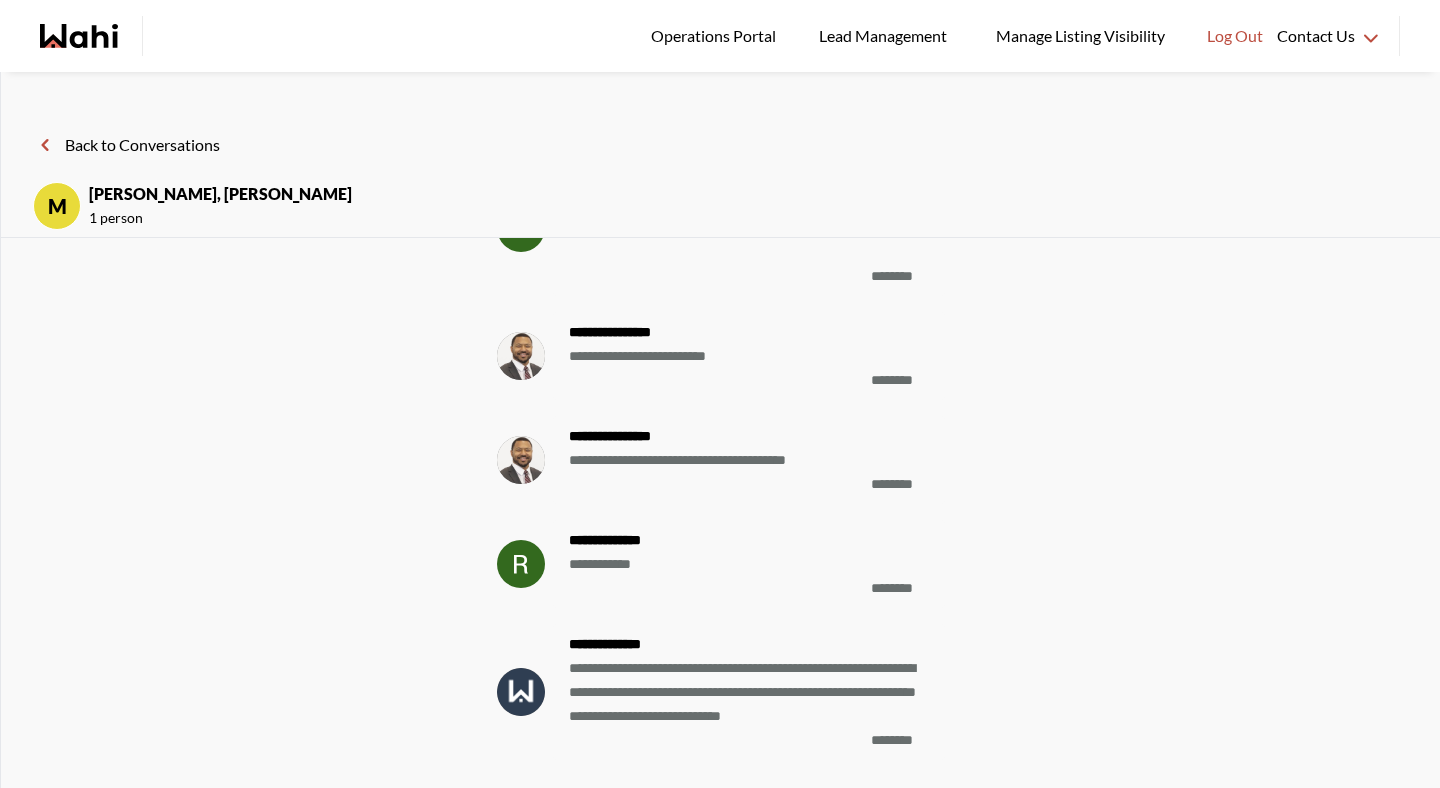 scroll, scrollTop: 0, scrollLeft: 0, axis: both 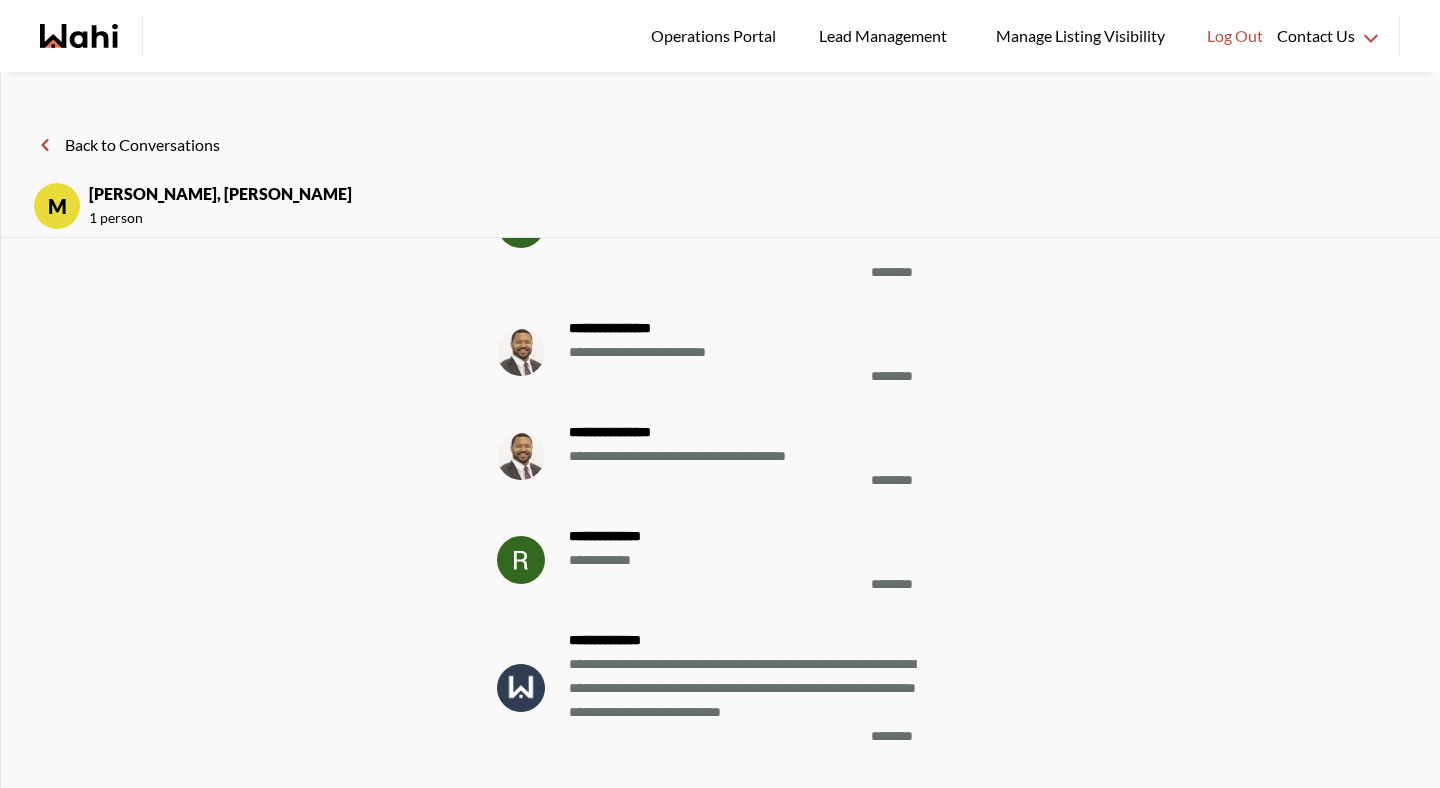 click on "Back to Conversations" at bounding box center [126, 145] 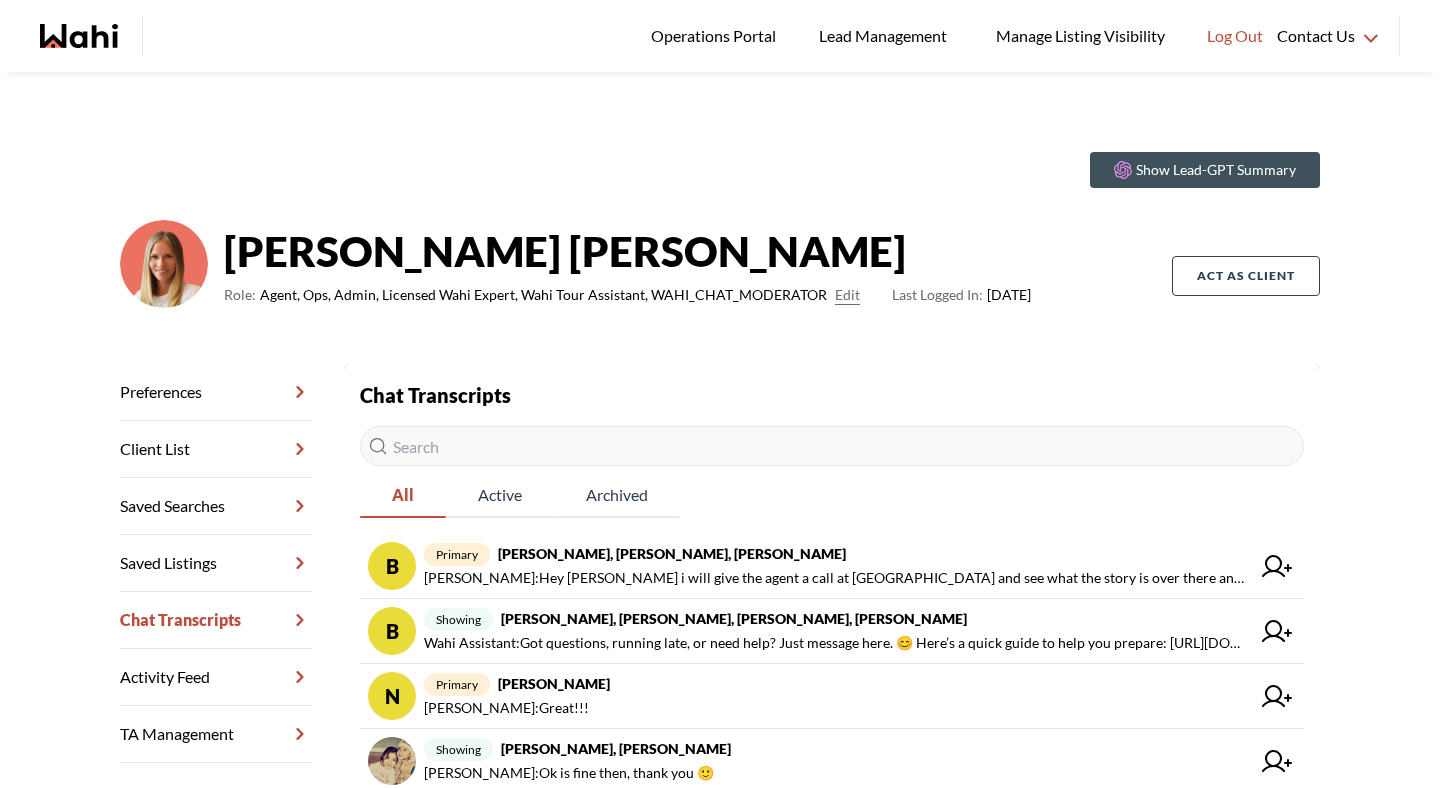 scroll, scrollTop: 0, scrollLeft: 0, axis: both 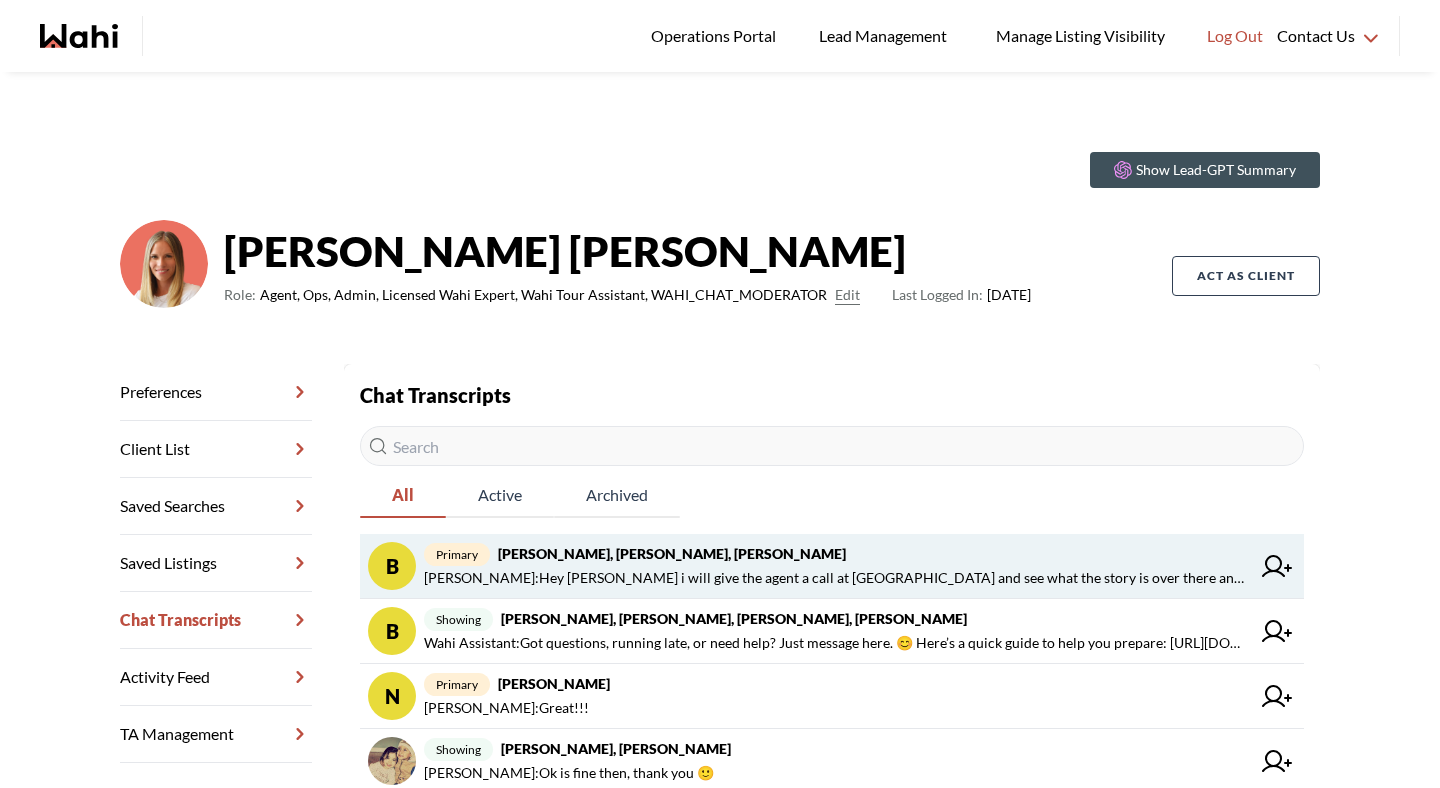 click on "Bill Bowen, Sandra Gavinchuk, Michelle" at bounding box center [672, 553] 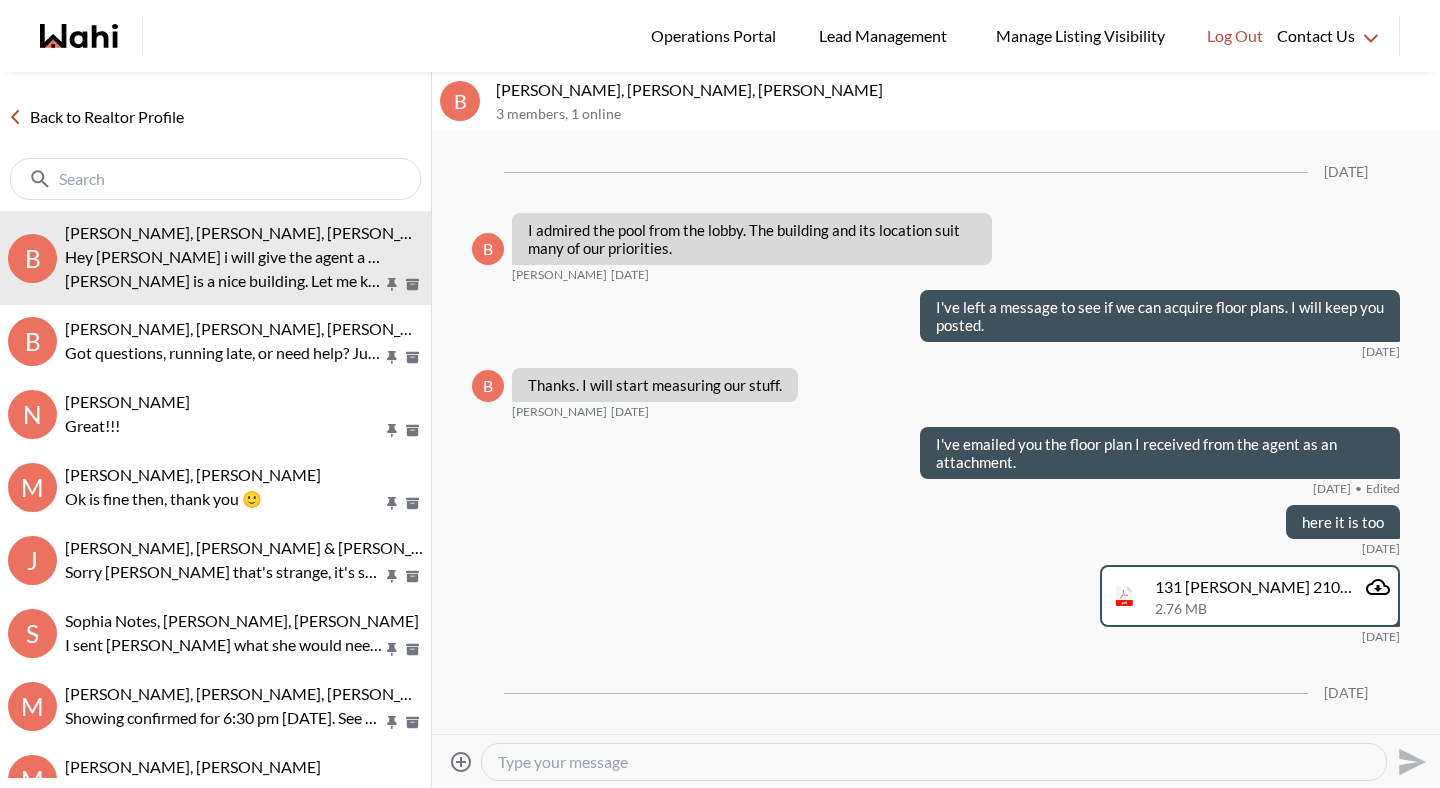 scroll, scrollTop: 2613, scrollLeft: 0, axis: vertical 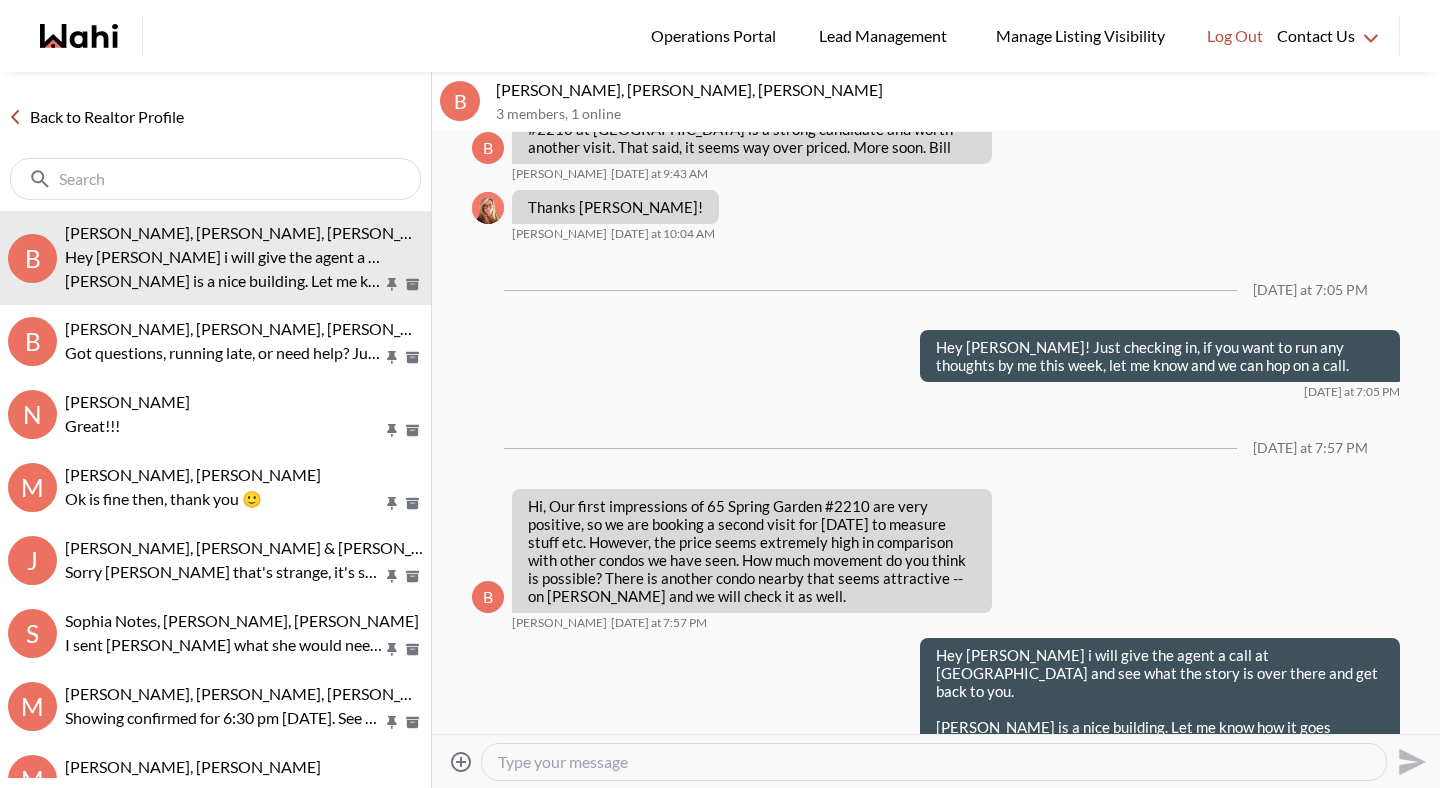 click at bounding box center (934, 762) 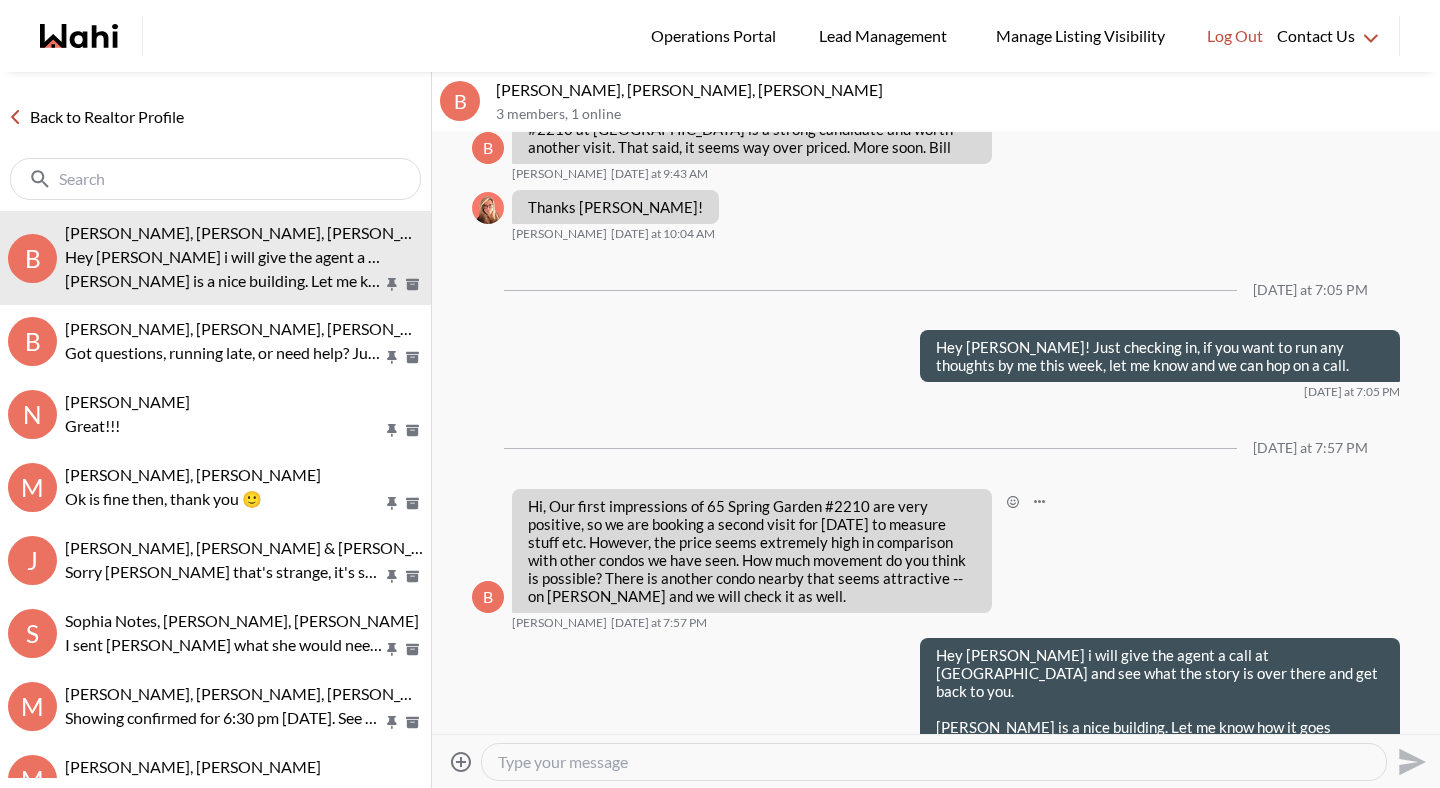 drag, startPoint x: 704, startPoint y: 488, endPoint x: 869, endPoint y: 484, distance: 165.04848 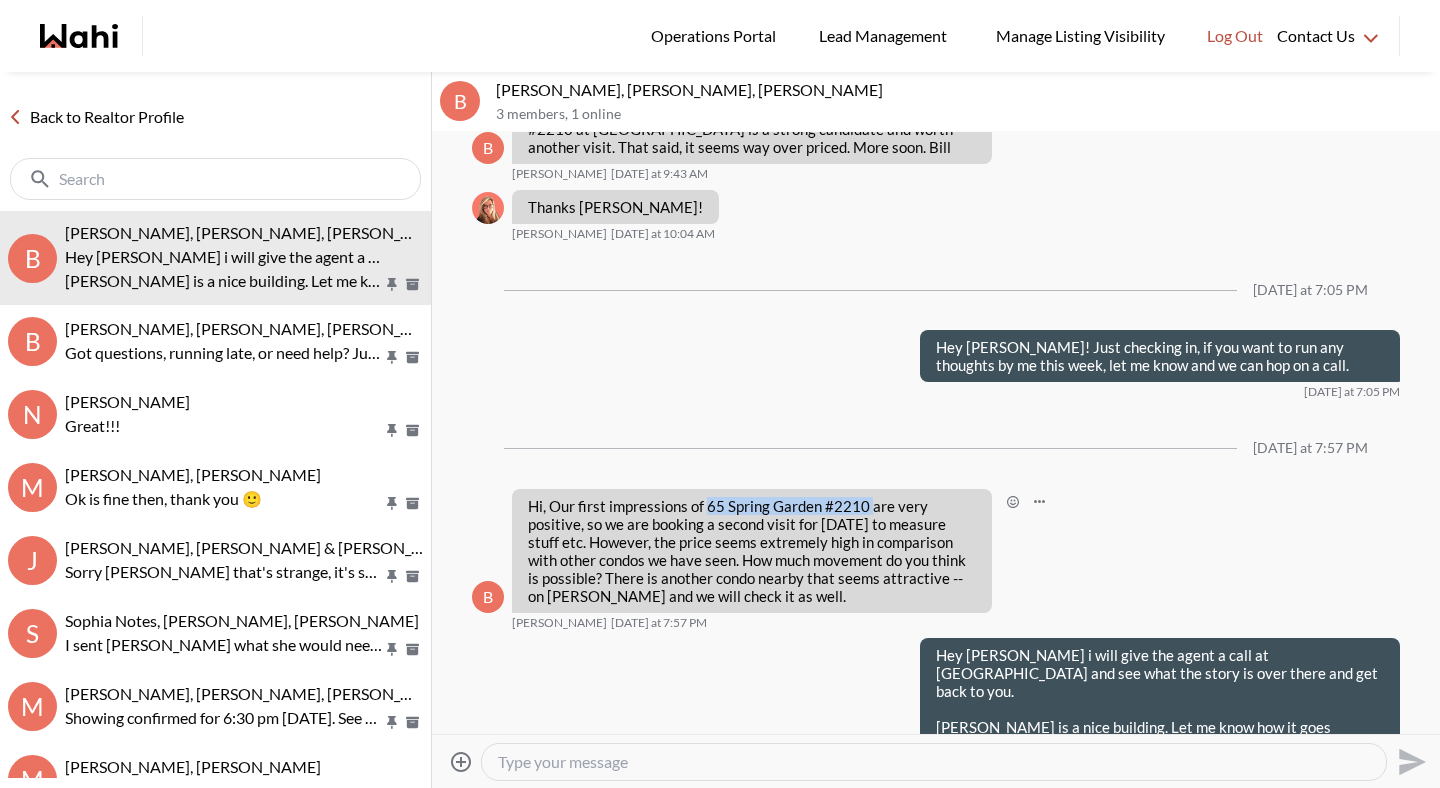 drag, startPoint x: 869, startPoint y: 484, endPoint x: 705, endPoint y: 483, distance: 164.00305 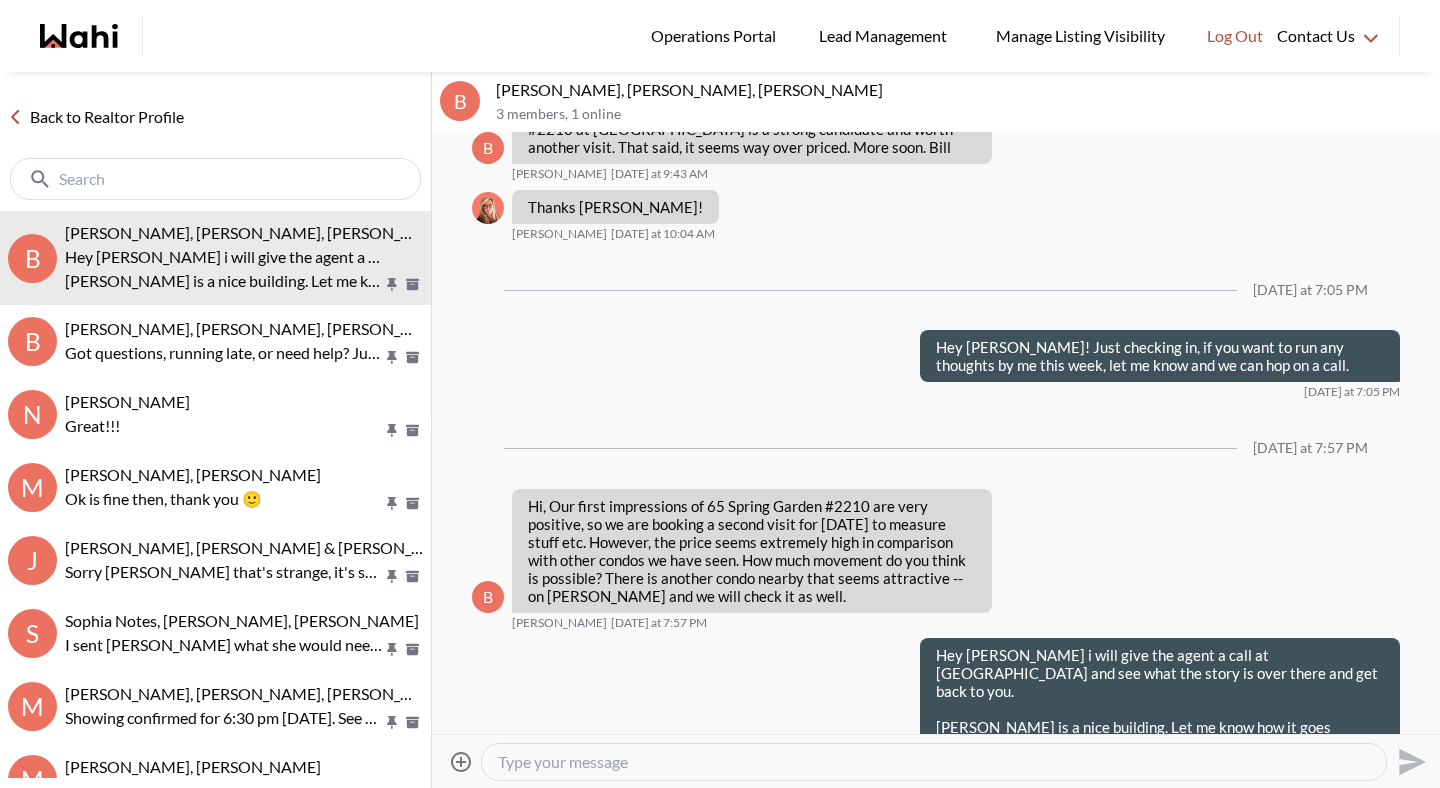 click at bounding box center [934, 762] 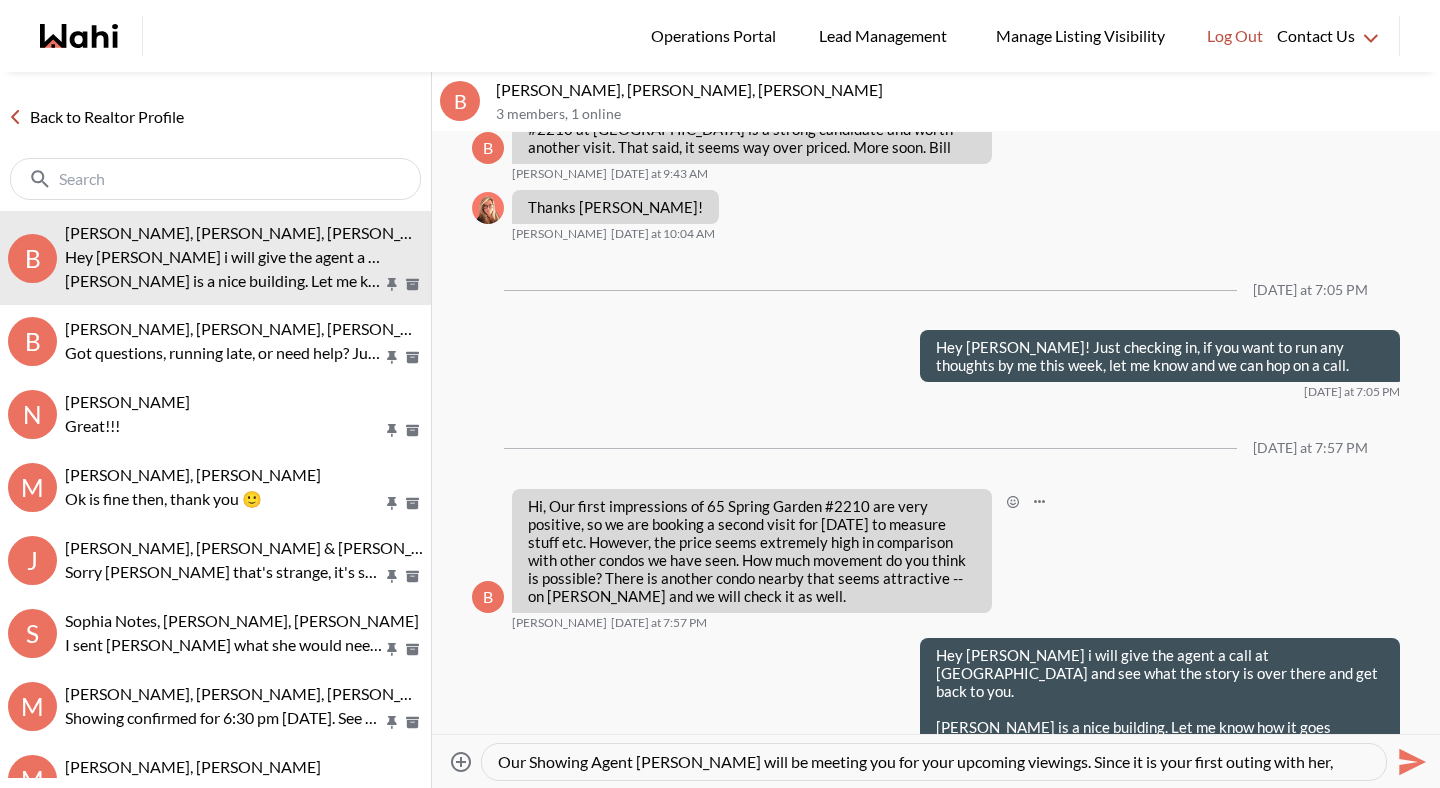 type on "Our Showing Agent Julia will be meeting you for your upcoming viewings. Since it is your first outing with her, ;corep" 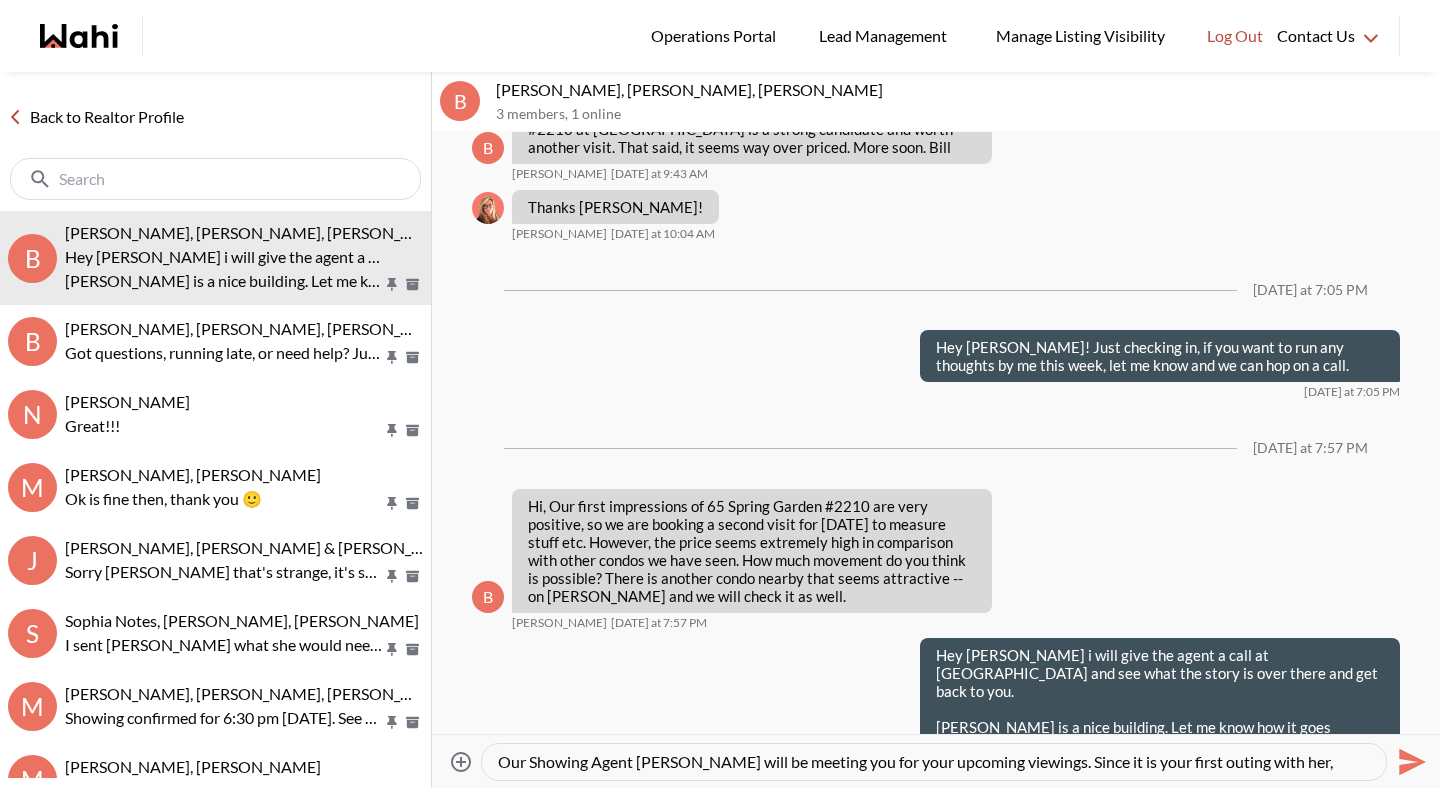 click on "Our Showing Agent Julia will be meeting you for your upcoming viewings. Since it is your first outing with her, ;corep" at bounding box center (934, 762) 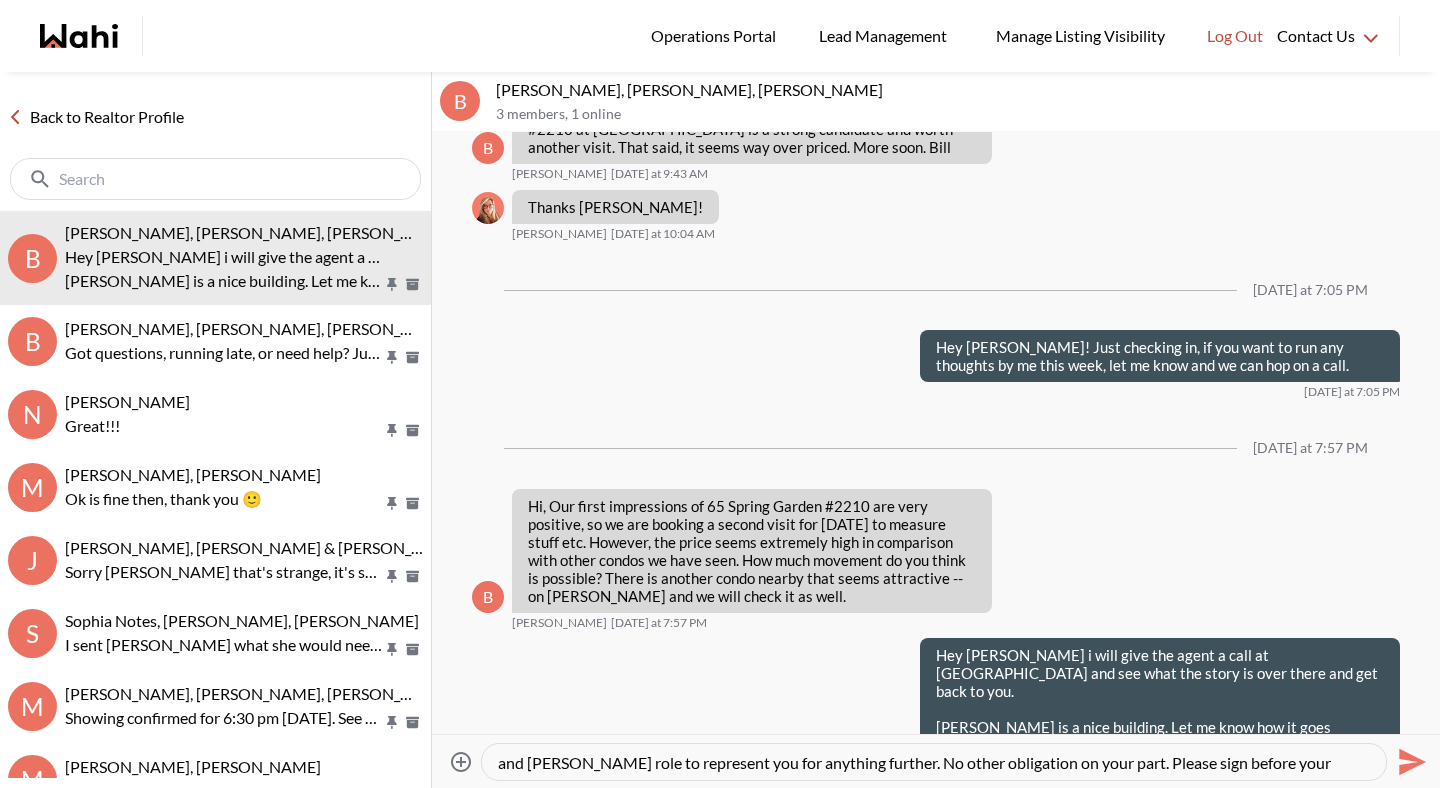 scroll, scrollTop: 59, scrollLeft: 0, axis: vertical 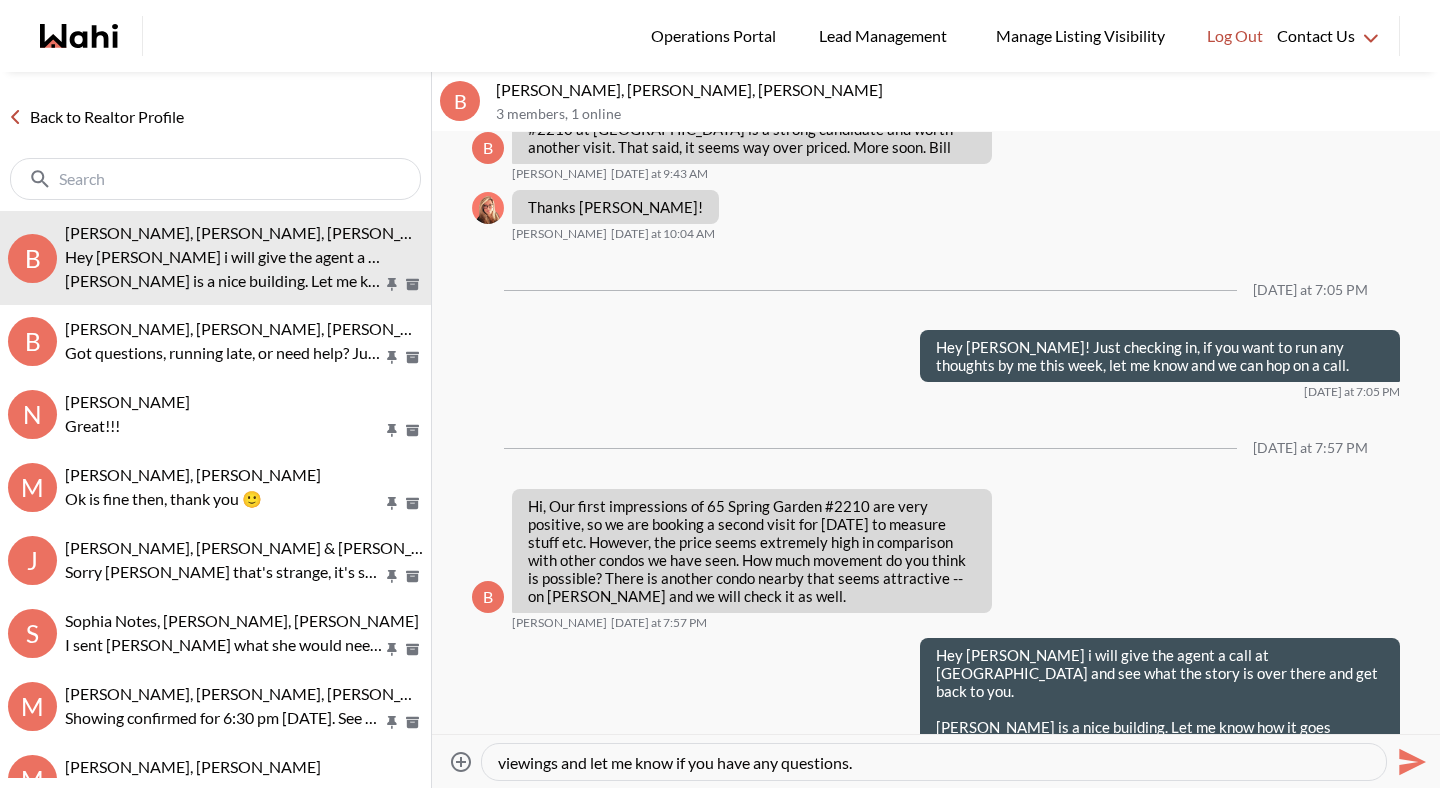 type on "Our Showing Agent Julia will be meeting you for your upcoming viewings. Since it is your first outing with her, I will be sending you and Sandra over a co-brokerage agreement. This just outlines her role to help you tour the property and Wahi's role to represent you for anything further. No other obligation on your part. Please sign before your viewings and let me know if you have any questions." 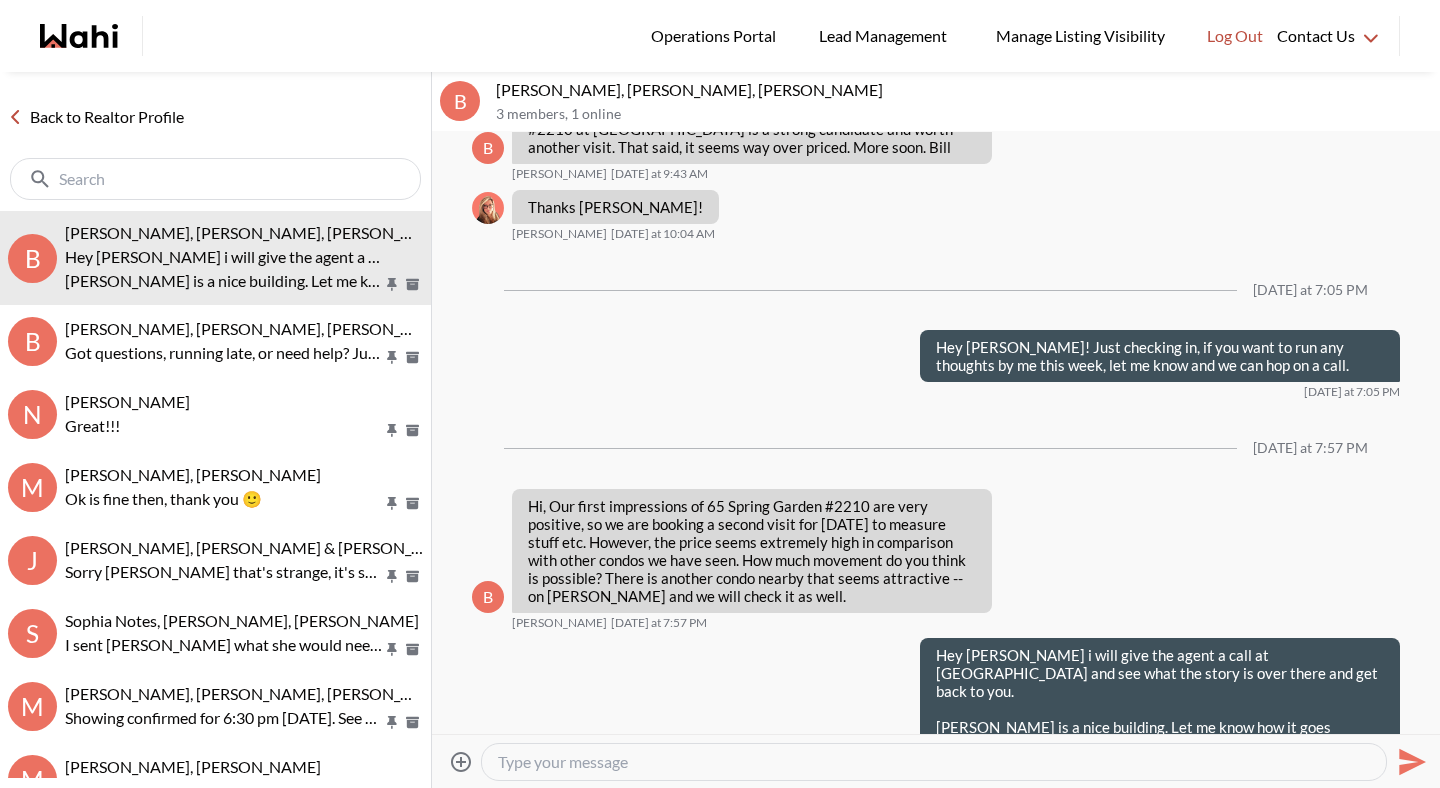scroll, scrollTop: 2739, scrollLeft: 0, axis: vertical 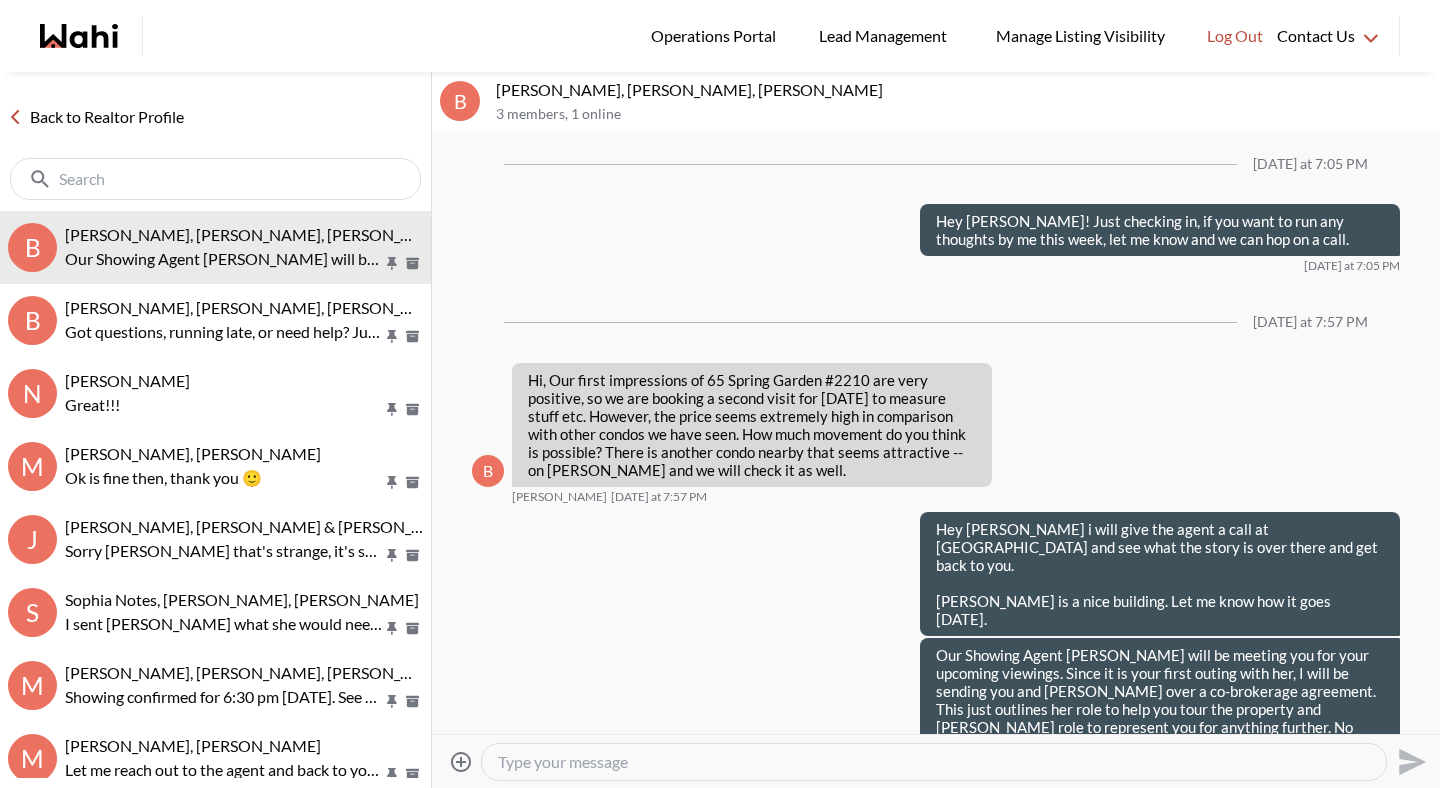 type 